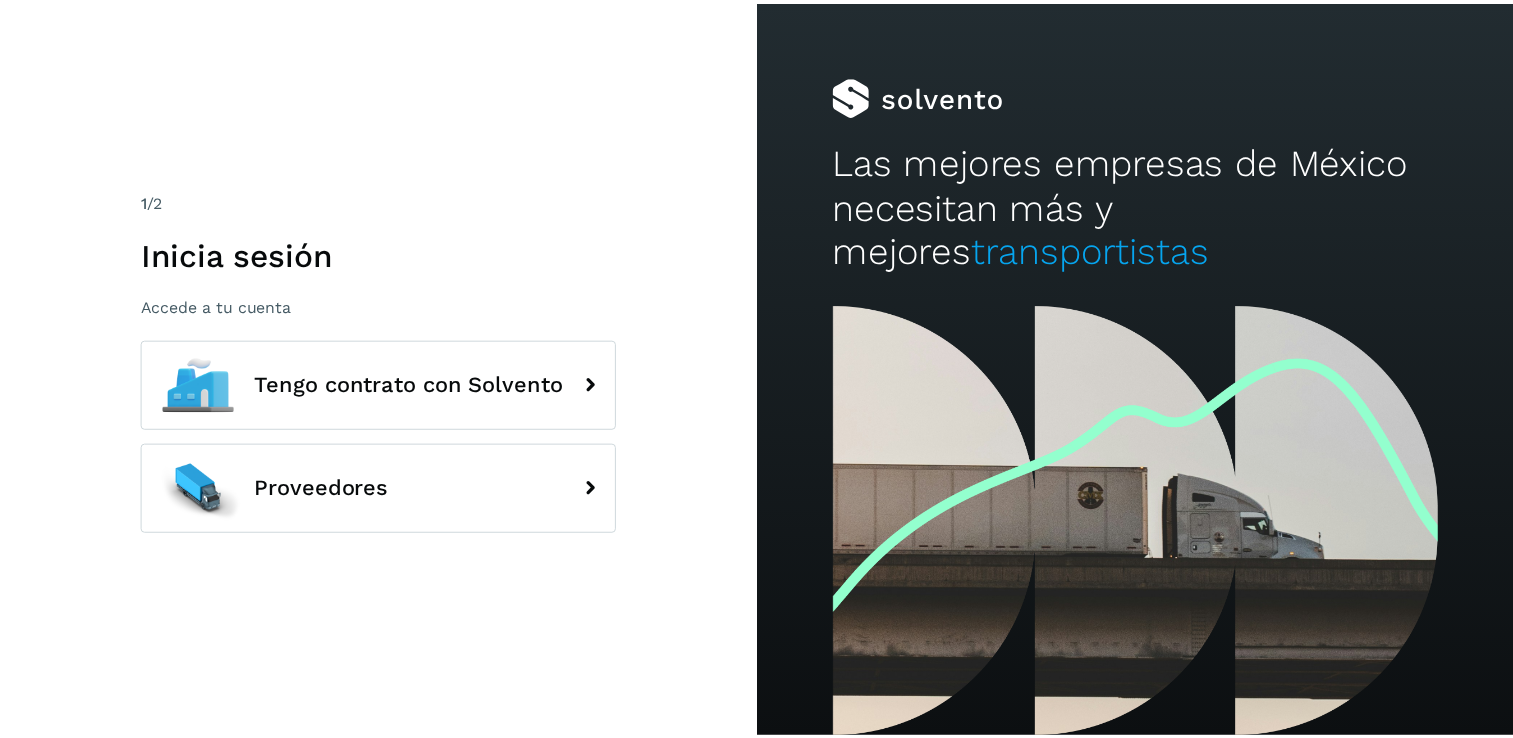 scroll, scrollTop: 0, scrollLeft: 0, axis: both 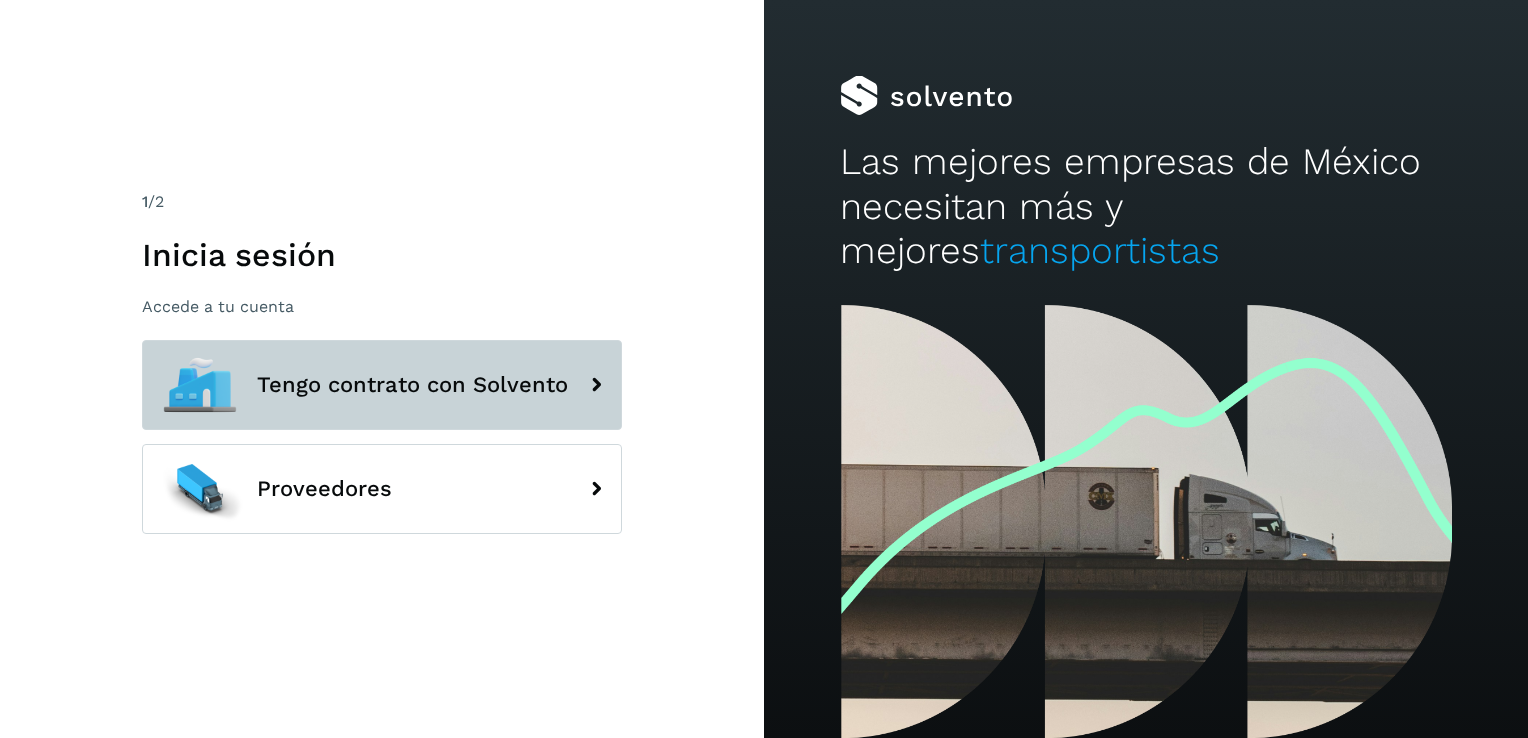 click on "Tengo contrato con Solvento" 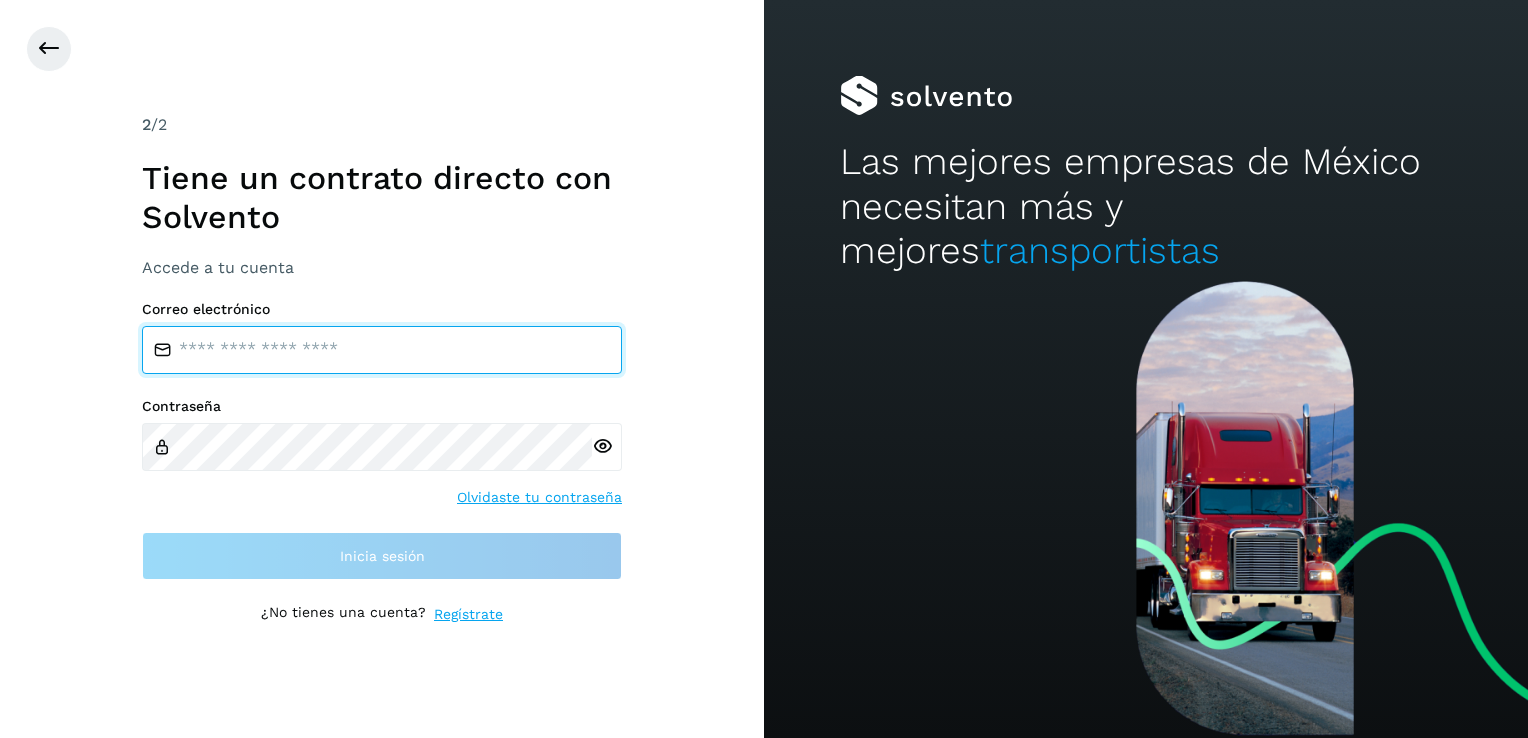 click at bounding box center (382, 350) 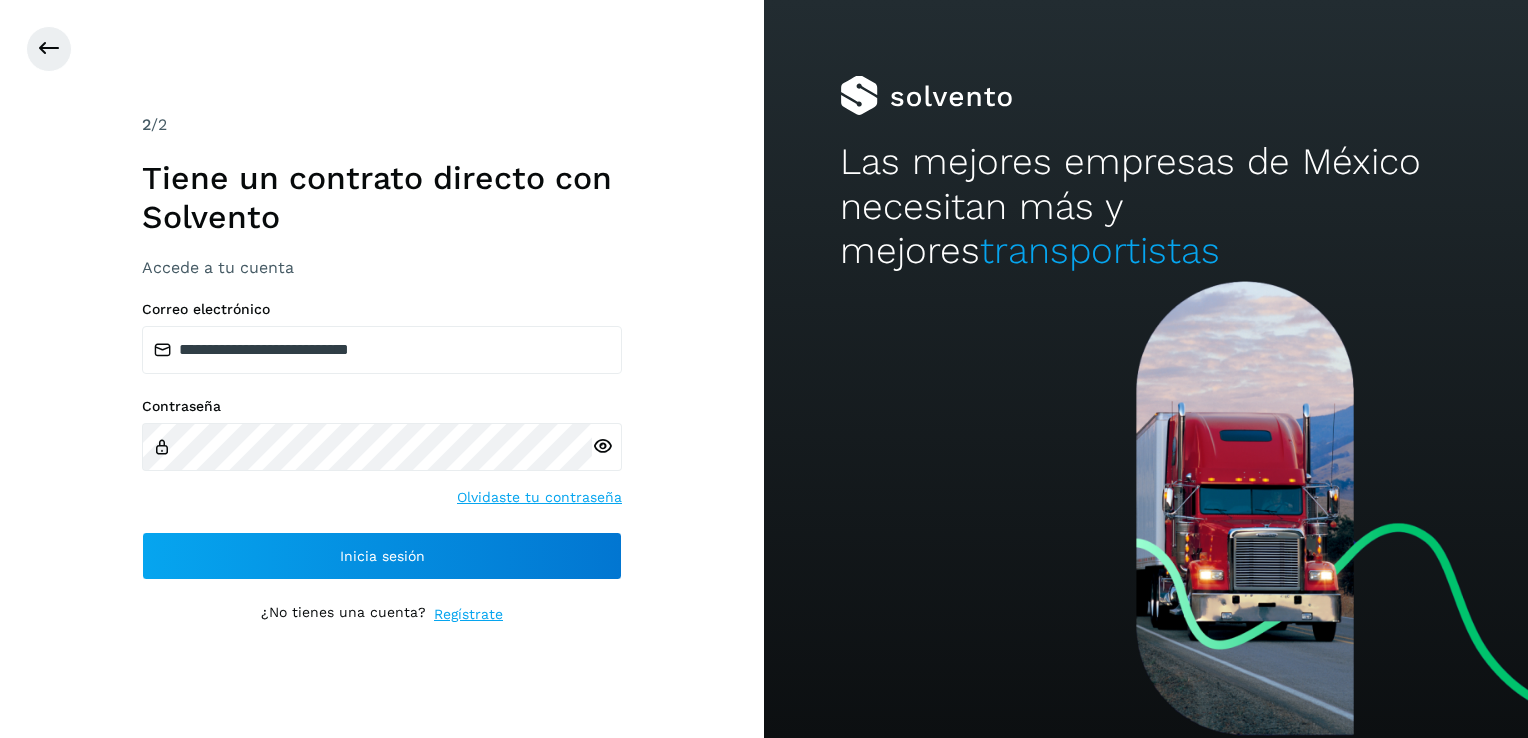 click at bounding box center [602, 446] 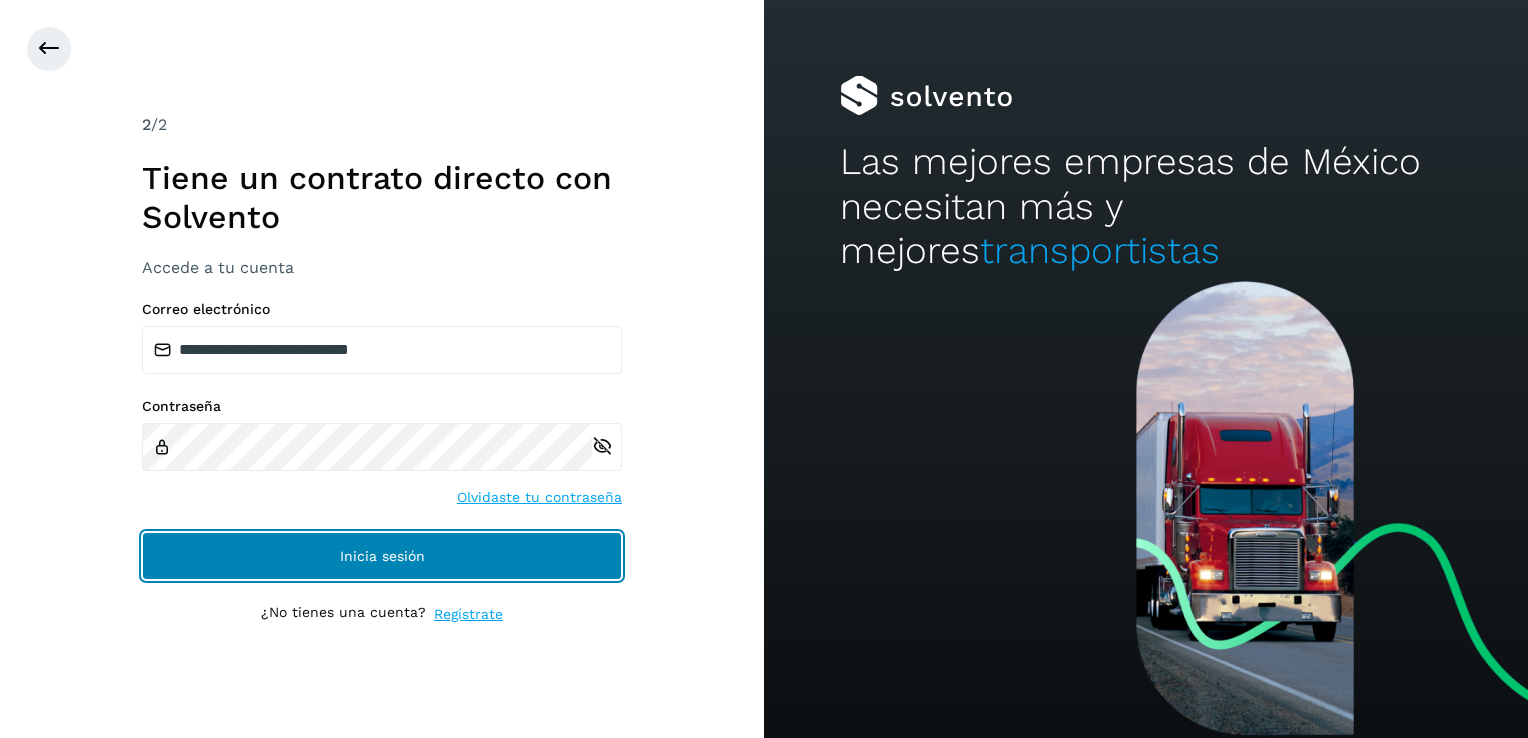 click on "Inicia sesión" at bounding box center [382, 556] 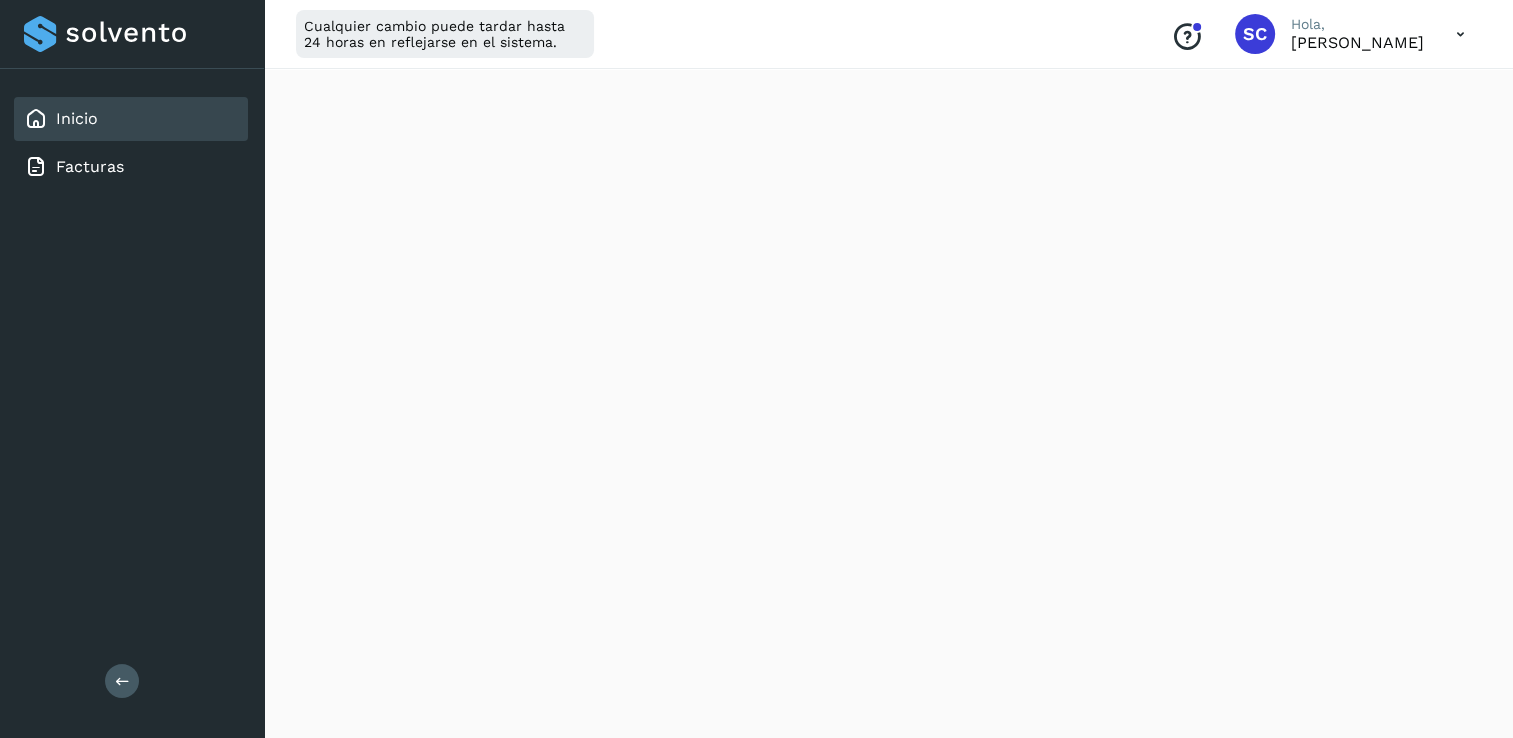 scroll, scrollTop: 379, scrollLeft: 0, axis: vertical 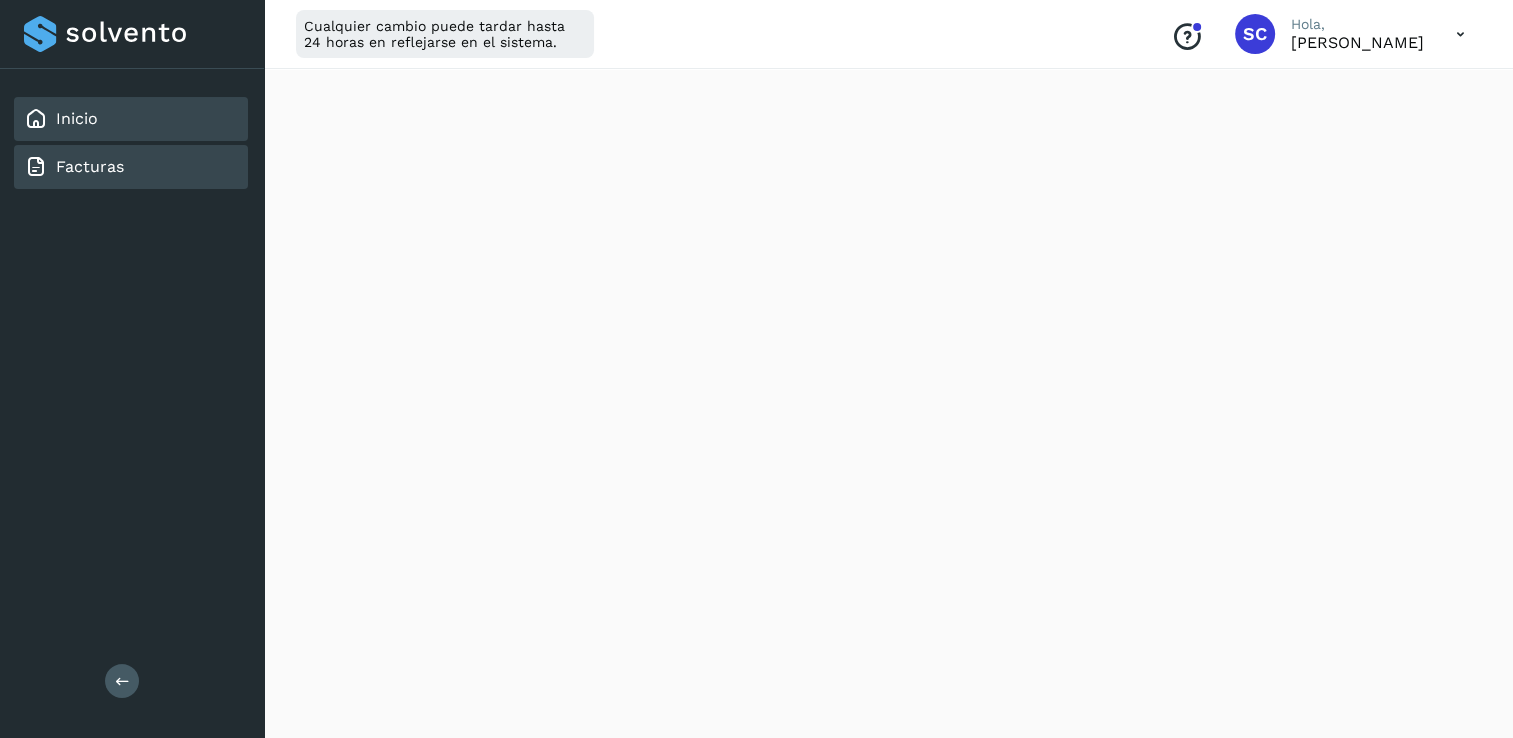 click on "Facturas" at bounding box center (90, 166) 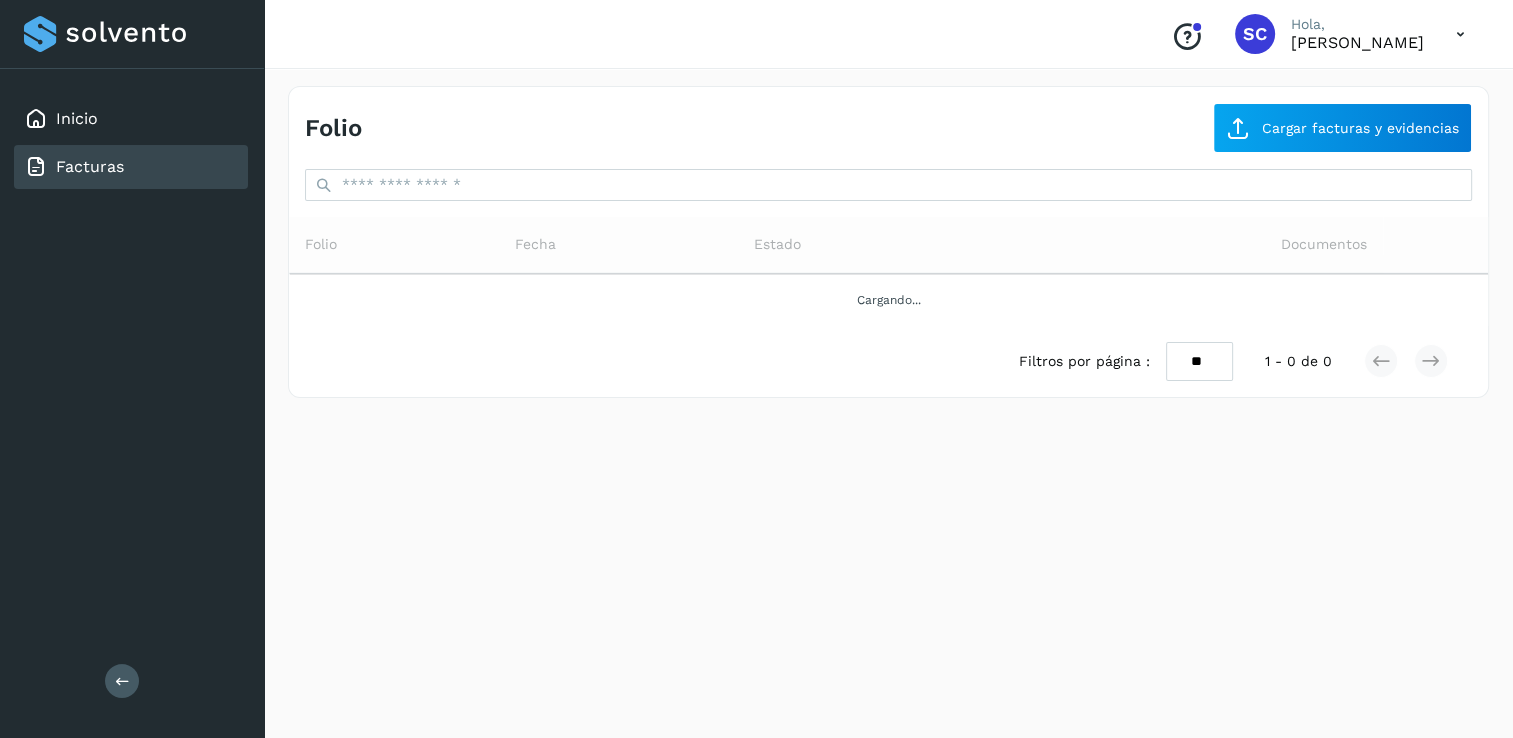 scroll, scrollTop: 0, scrollLeft: 0, axis: both 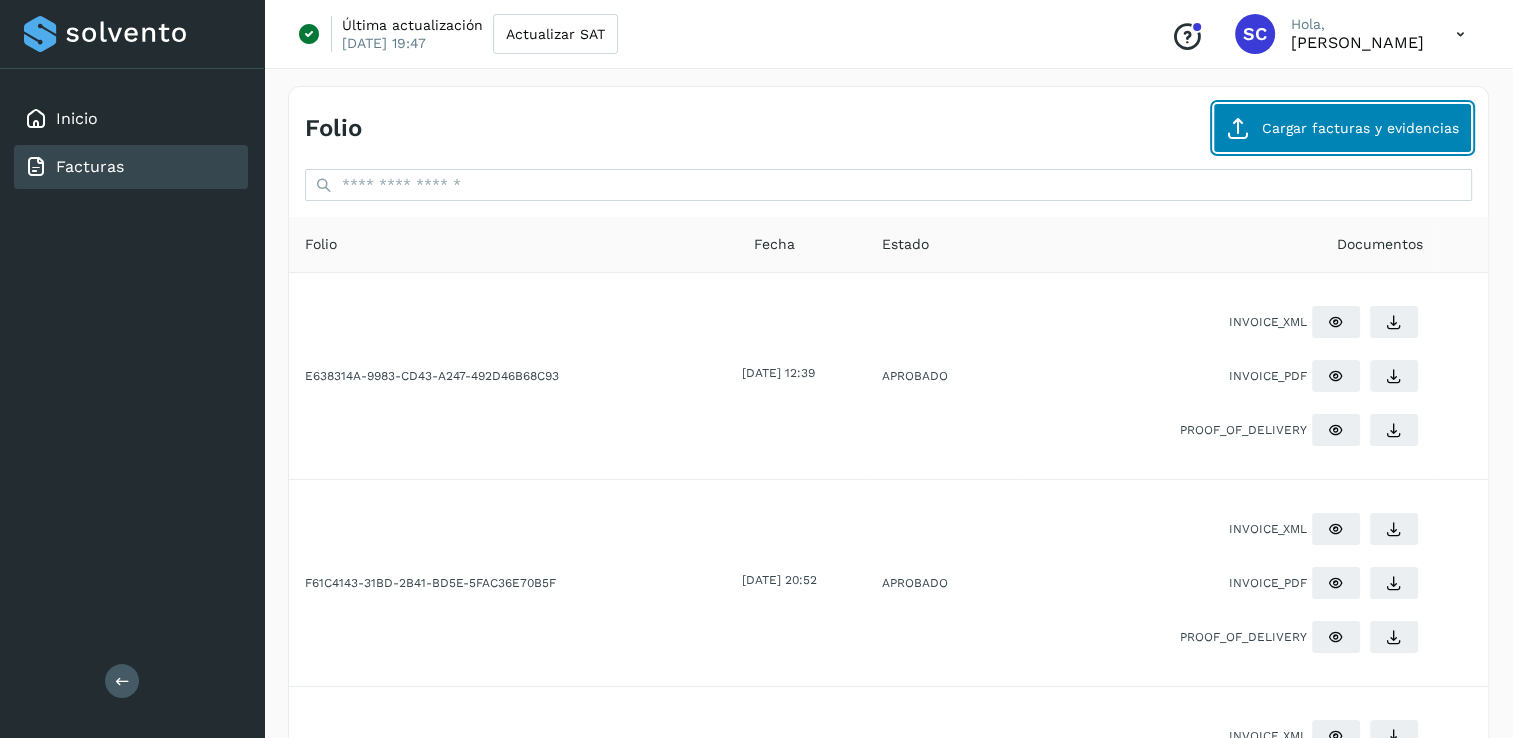 click on "Cargar facturas y evidencias" at bounding box center [1342, 128] 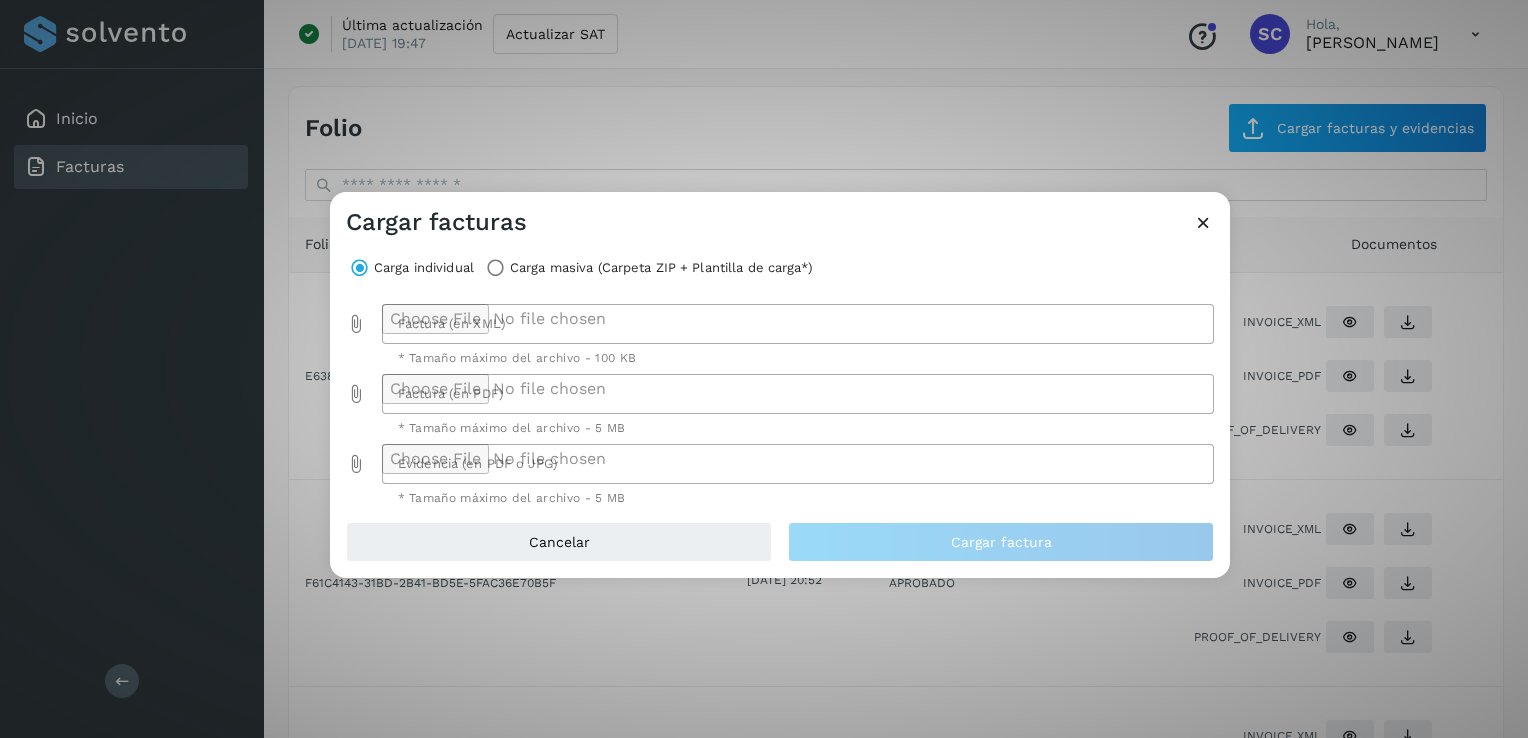 click at bounding box center [356, 324] 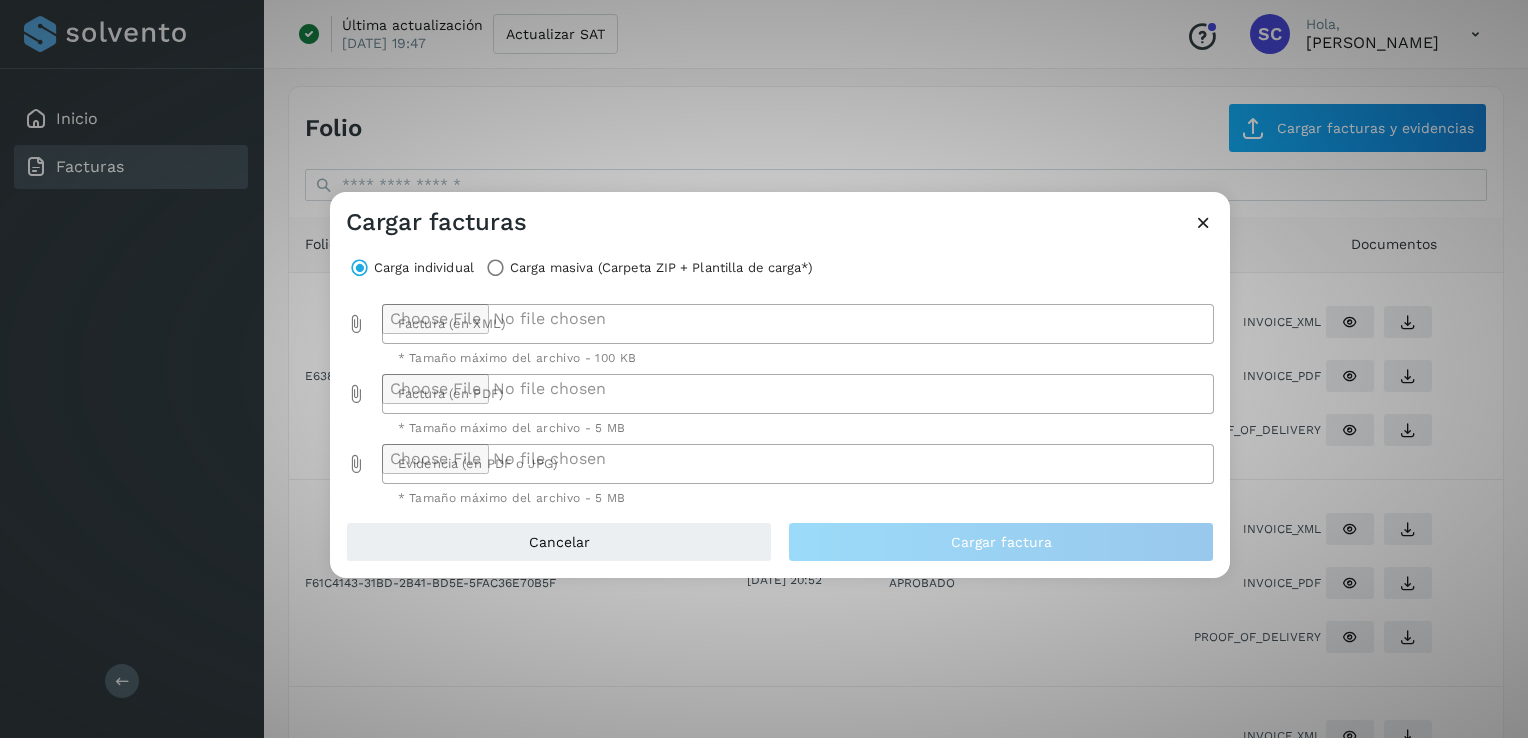 type on "**********" 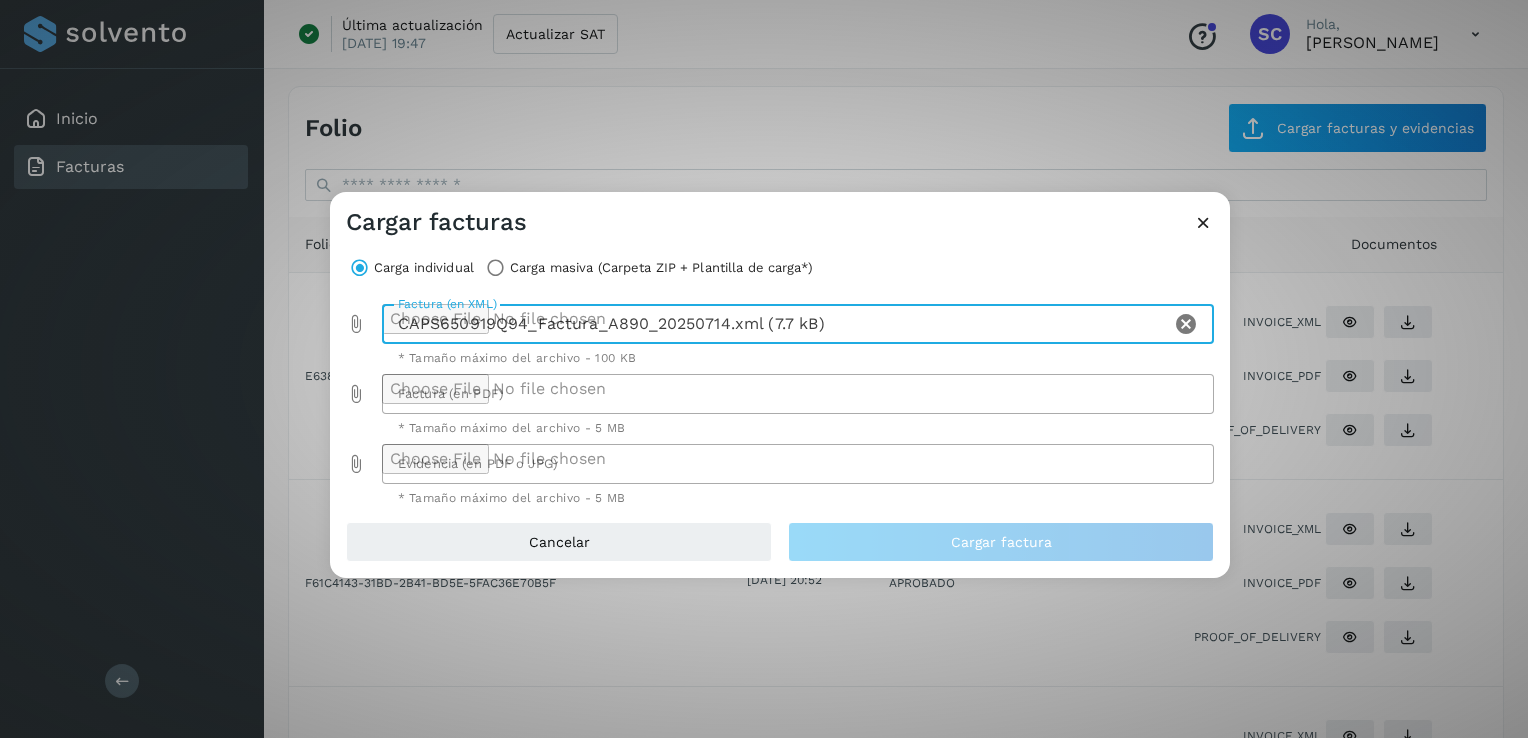click at bounding box center (356, 394) 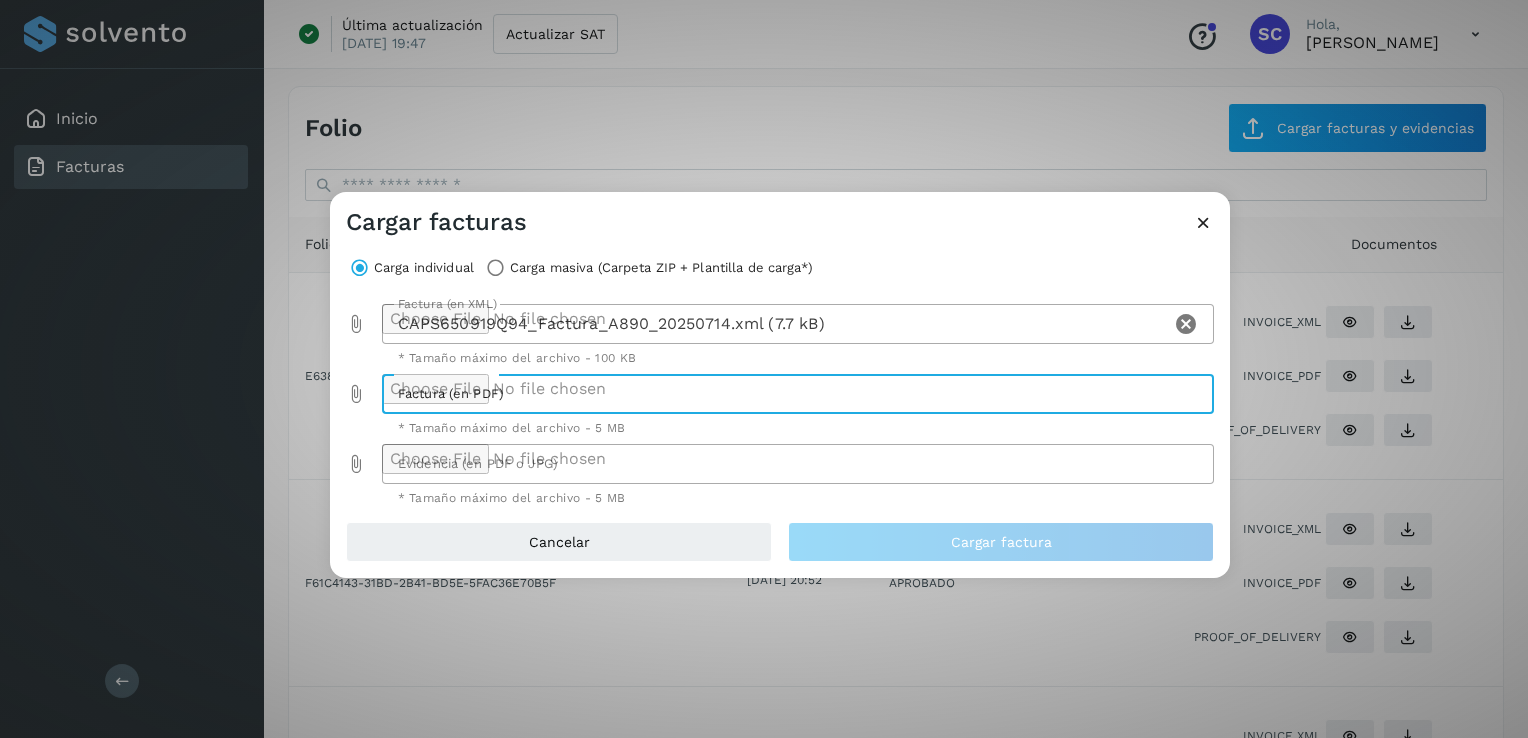type on "**********" 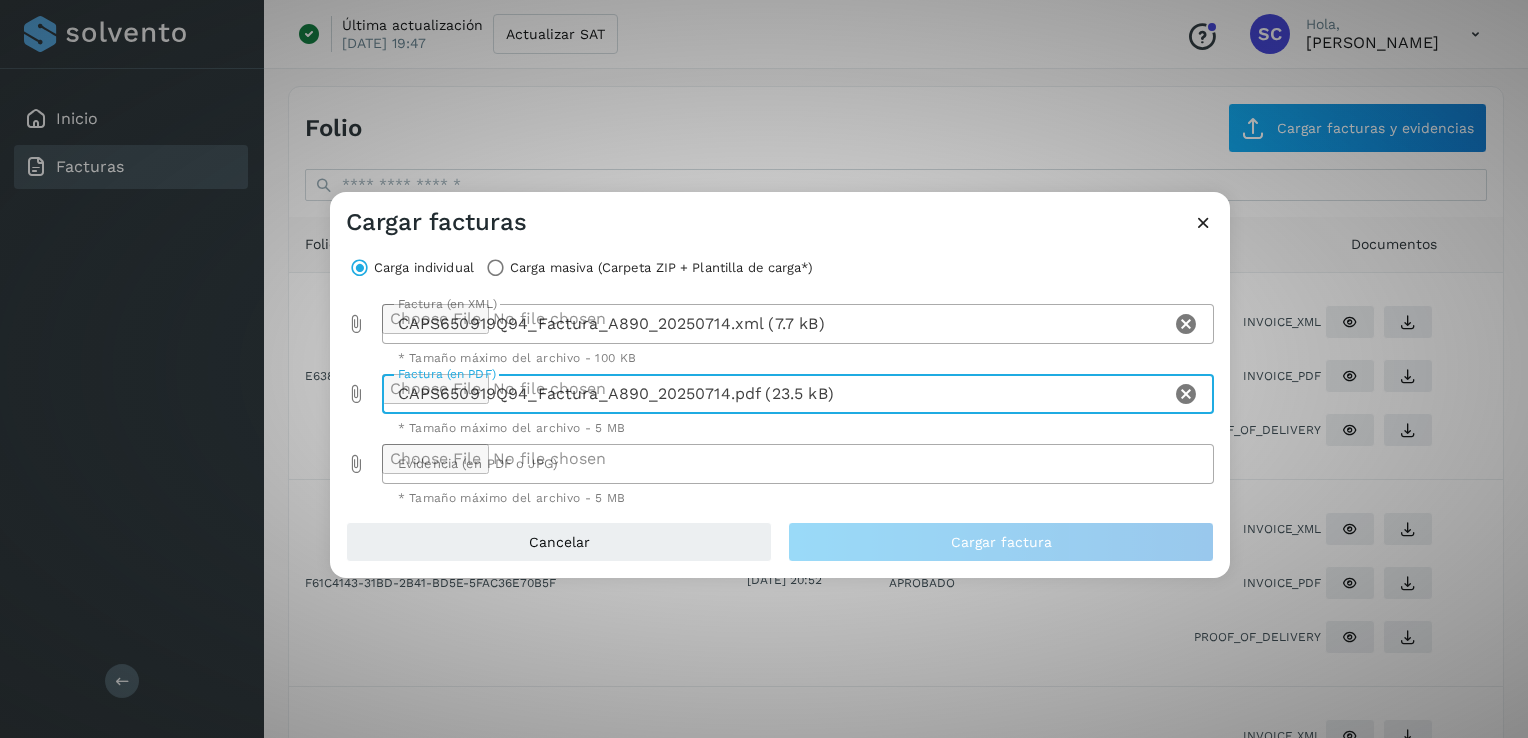 click at bounding box center [356, 464] 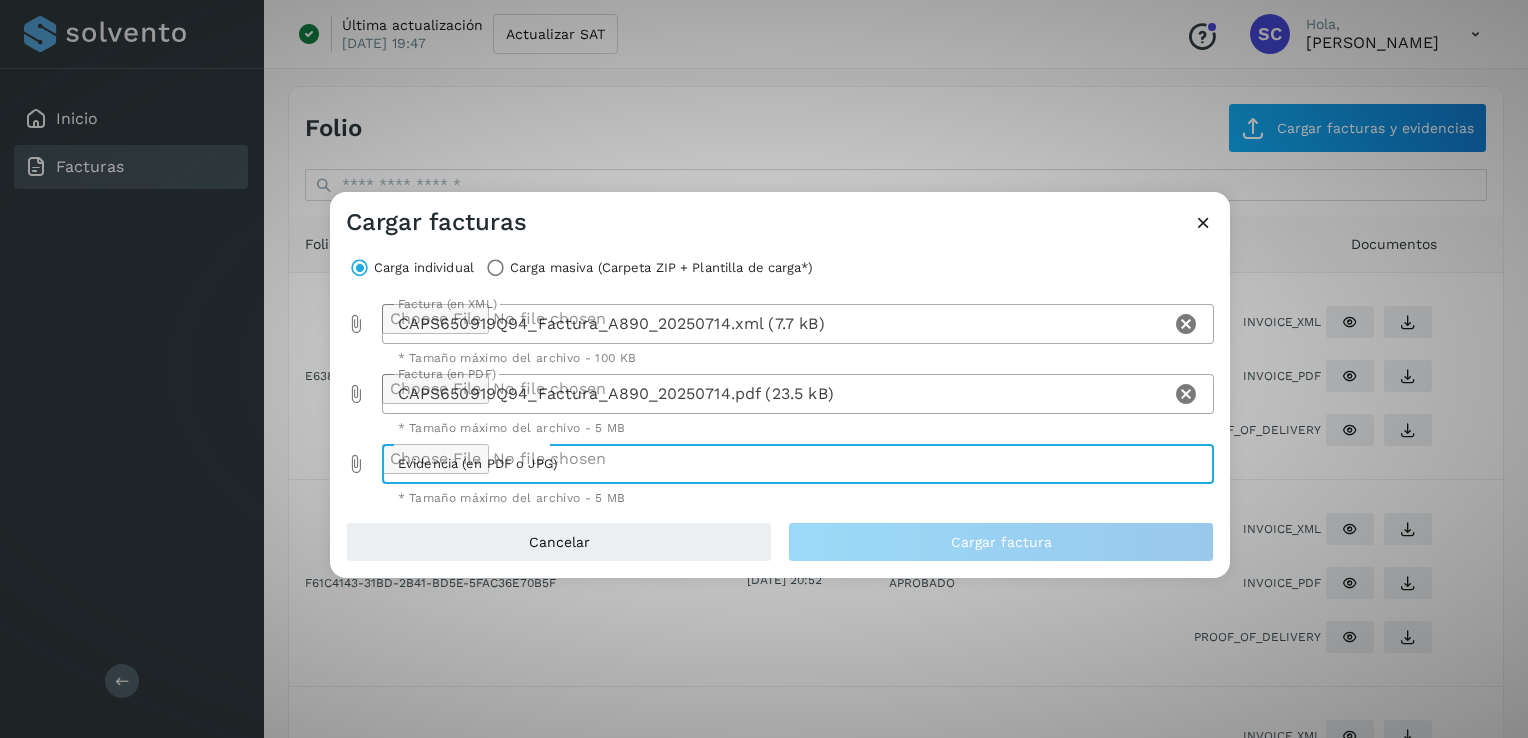 type on "**********" 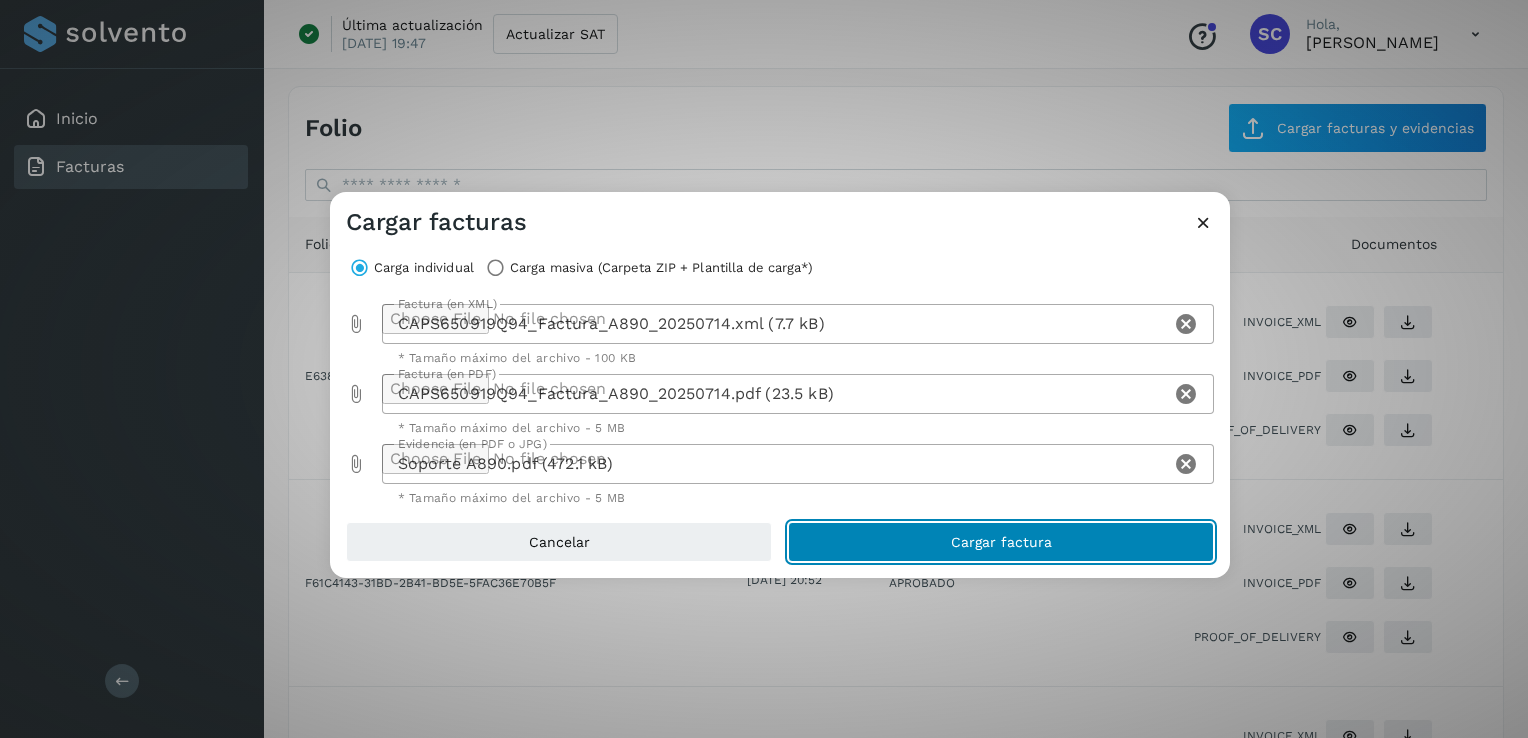 click on "Cargar factura" 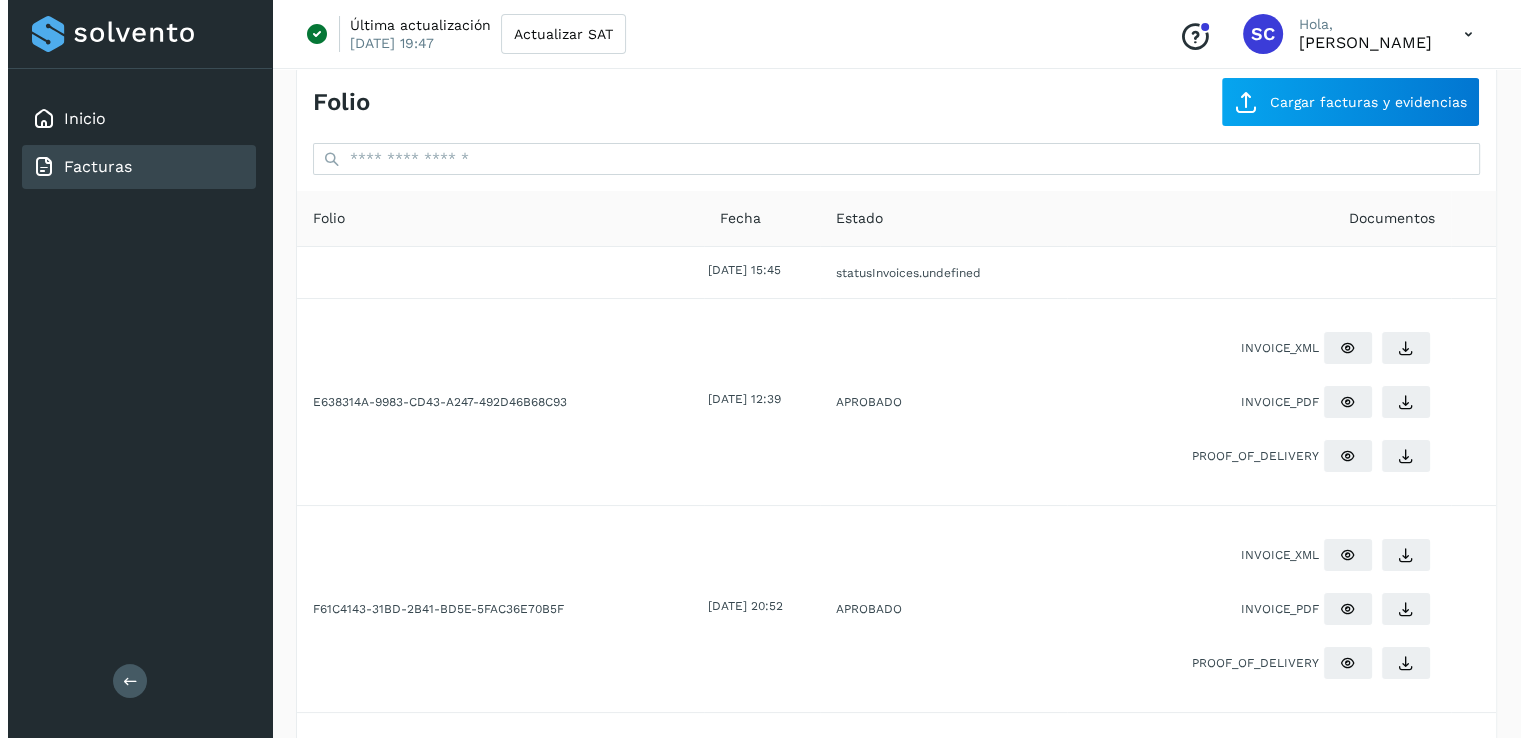 scroll, scrollTop: 0, scrollLeft: 0, axis: both 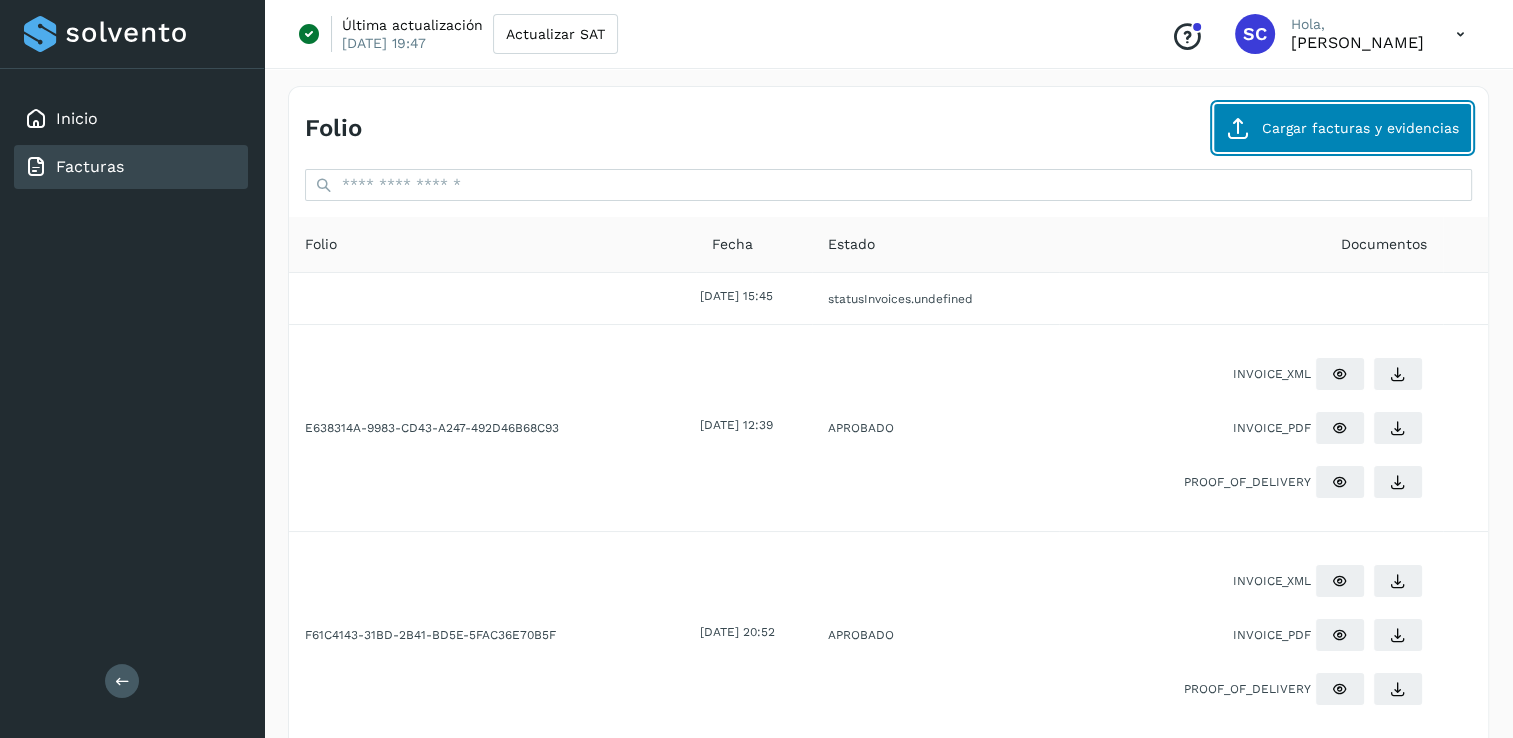 click on "Cargar facturas y evidencias" 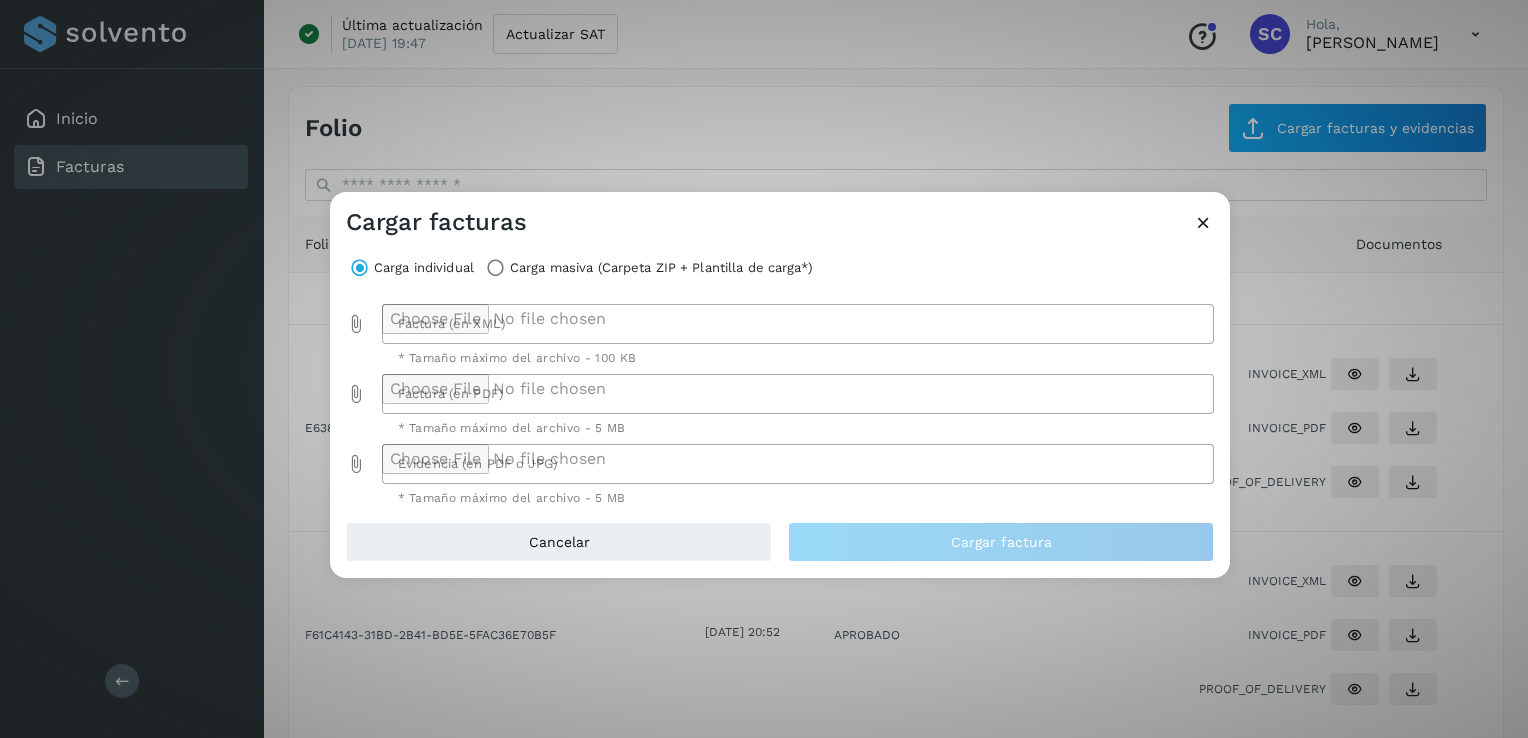 click at bounding box center [356, 324] 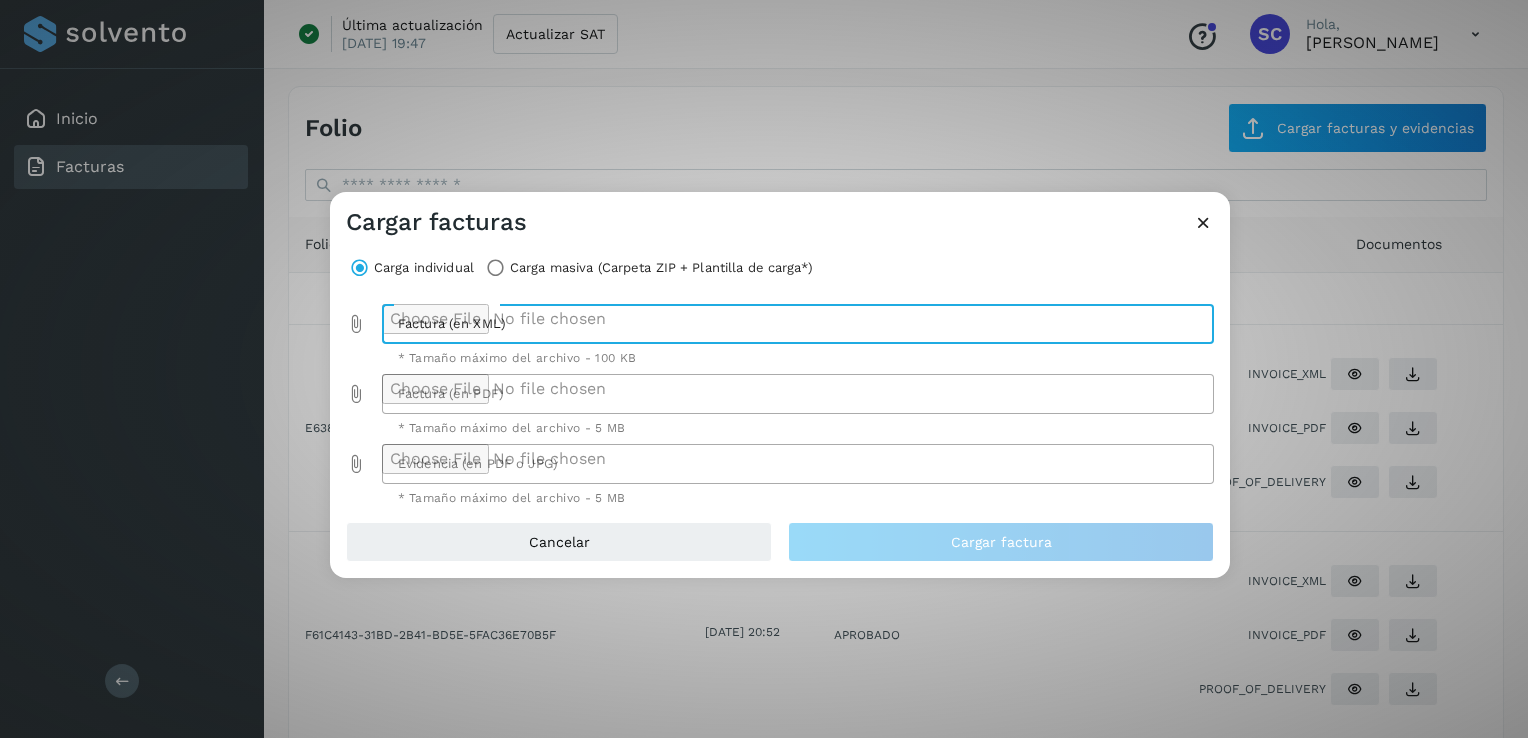 type on "**********" 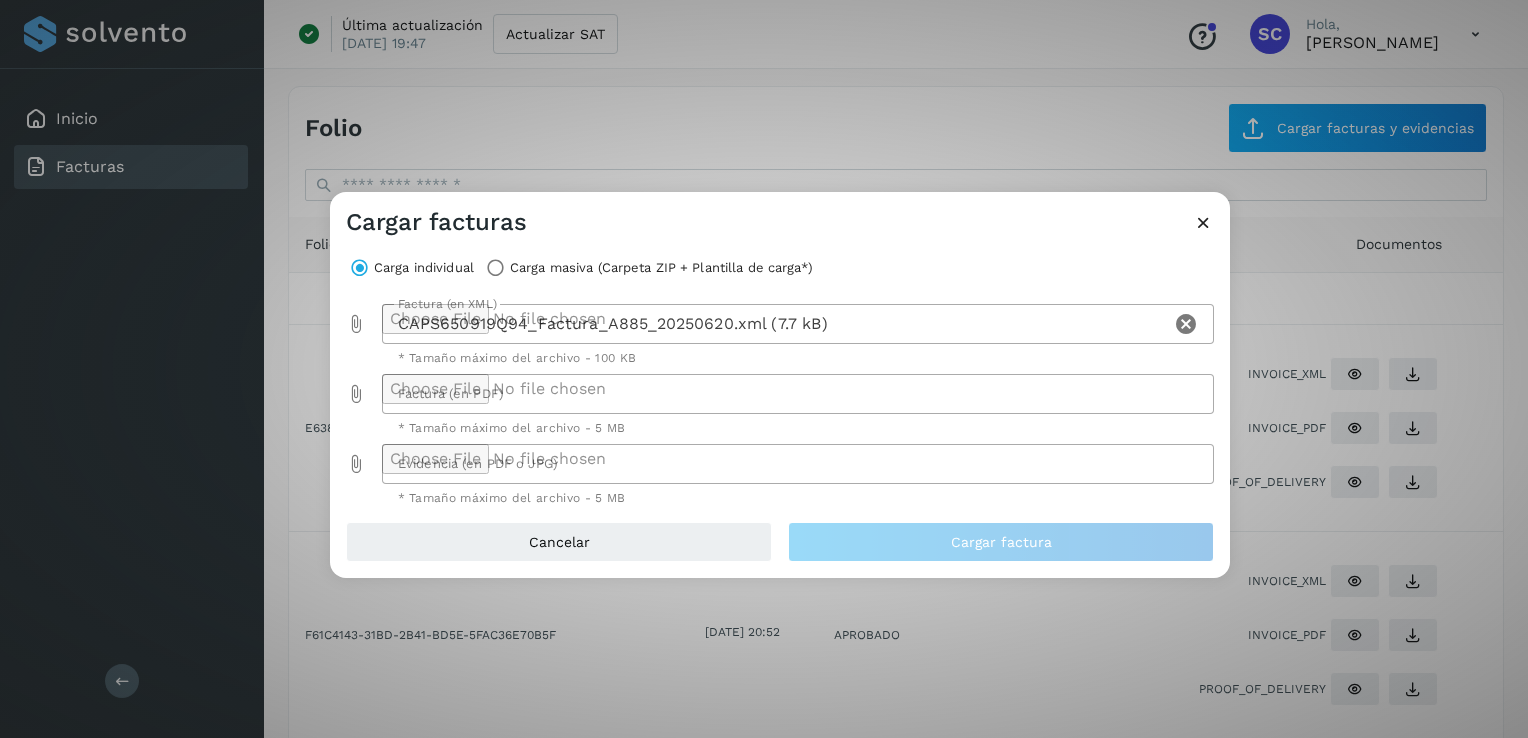 click at bounding box center (356, 394) 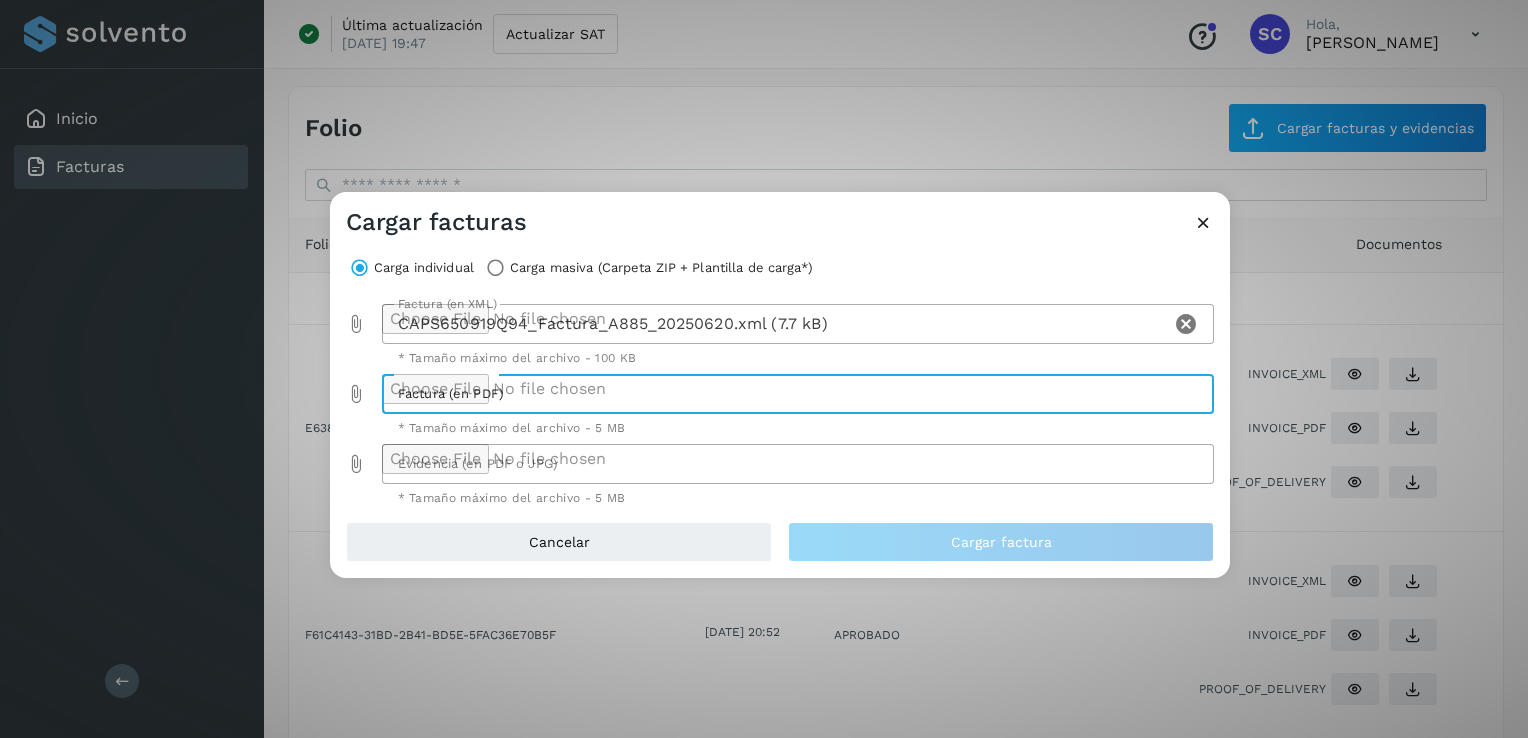 type on "**********" 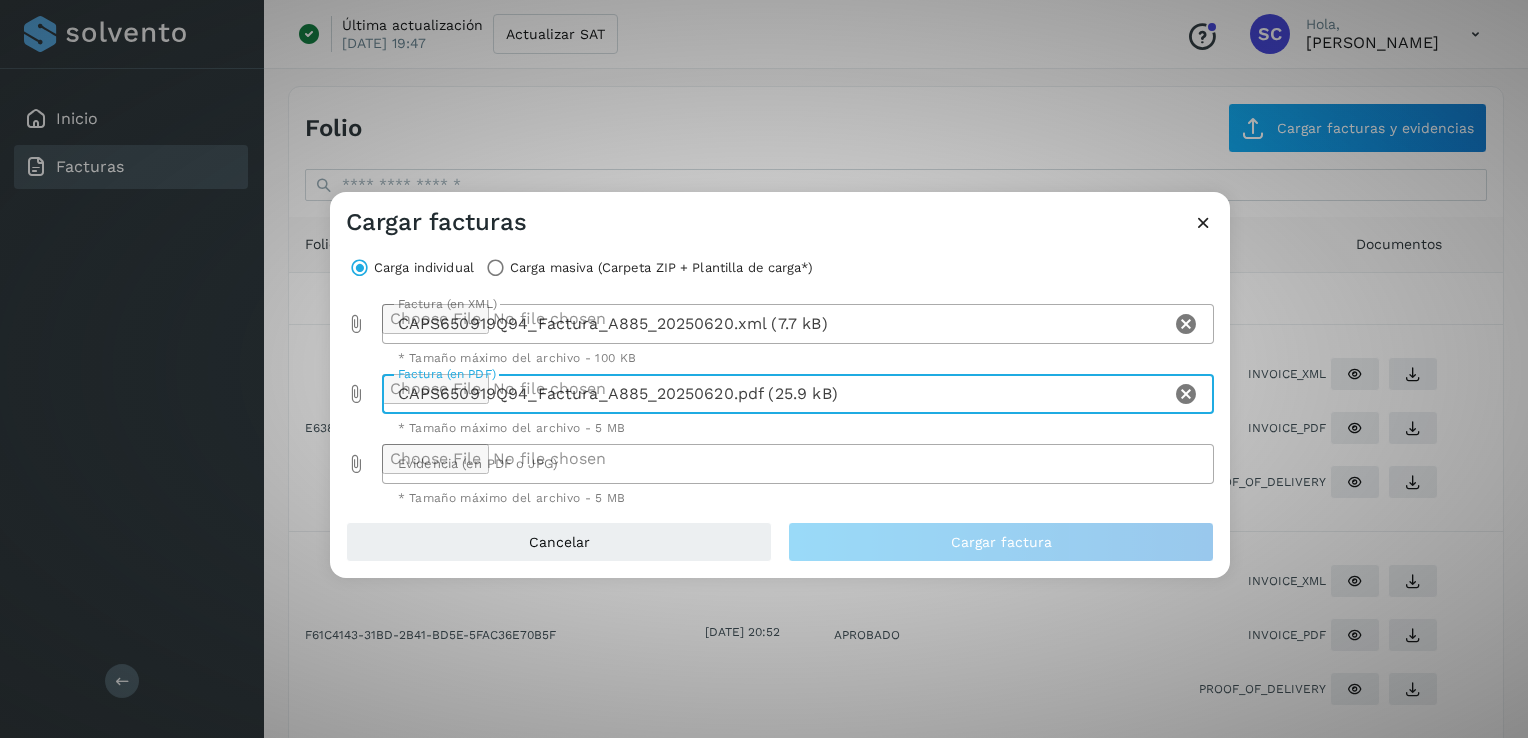 click at bounding box center (356, 464) 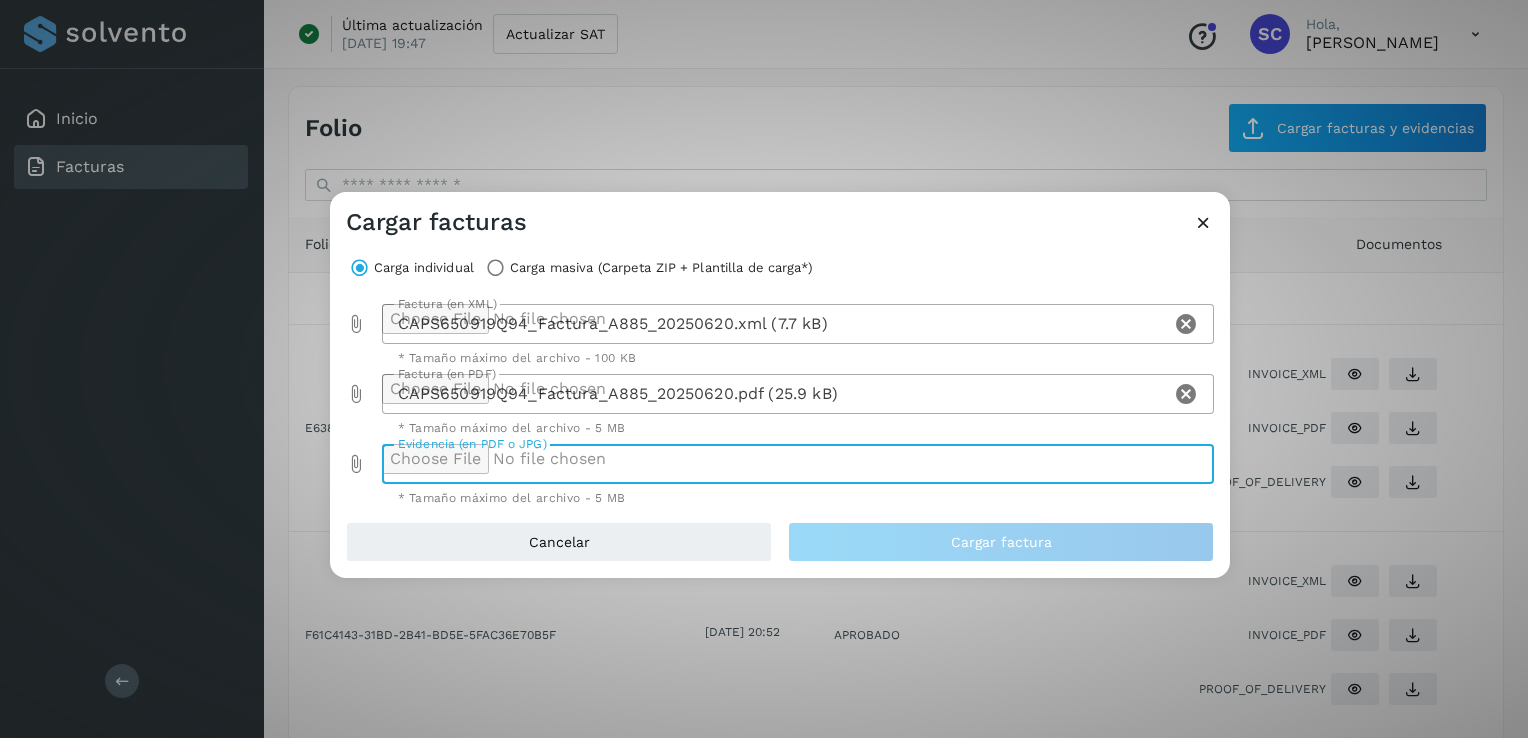 type on "**********" 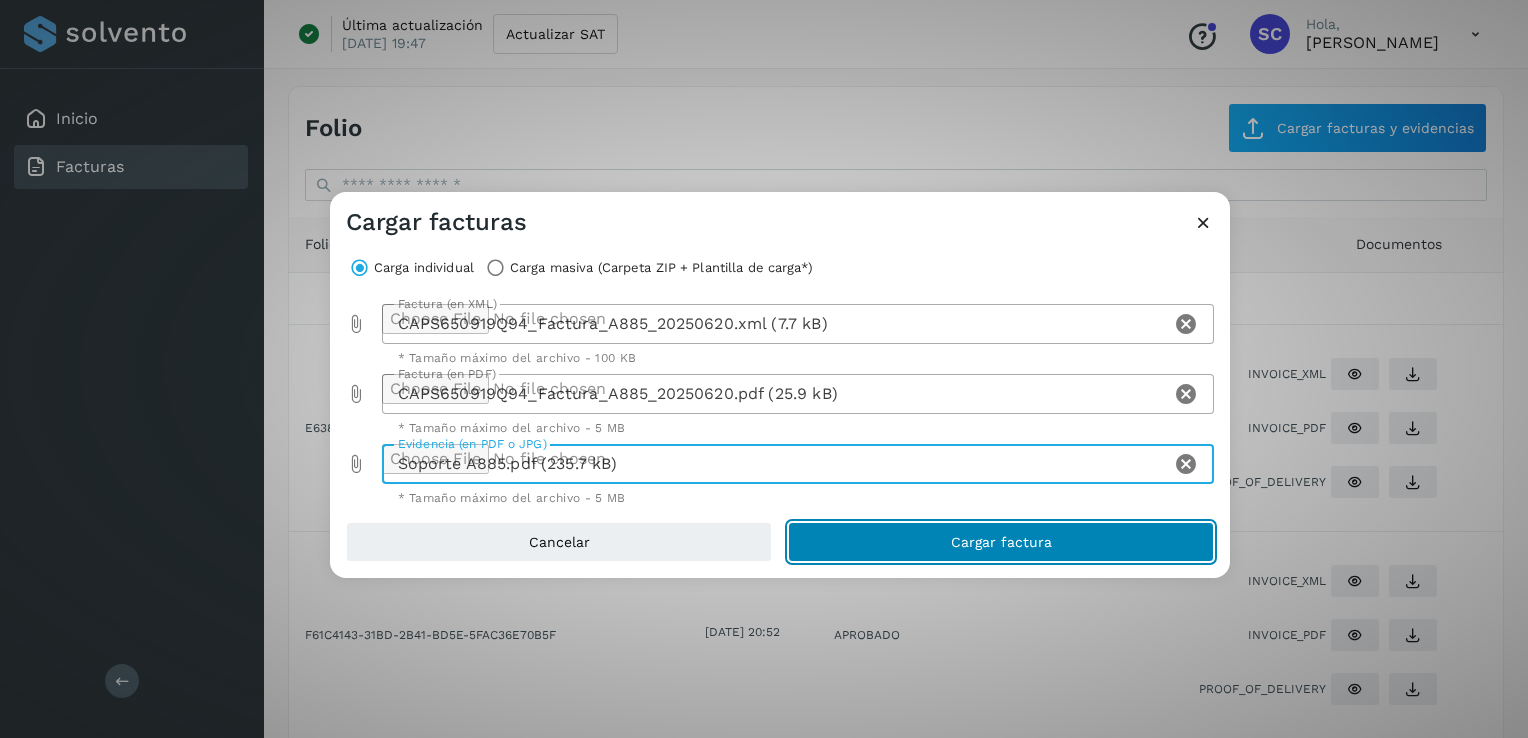 click on "Cargar factura" 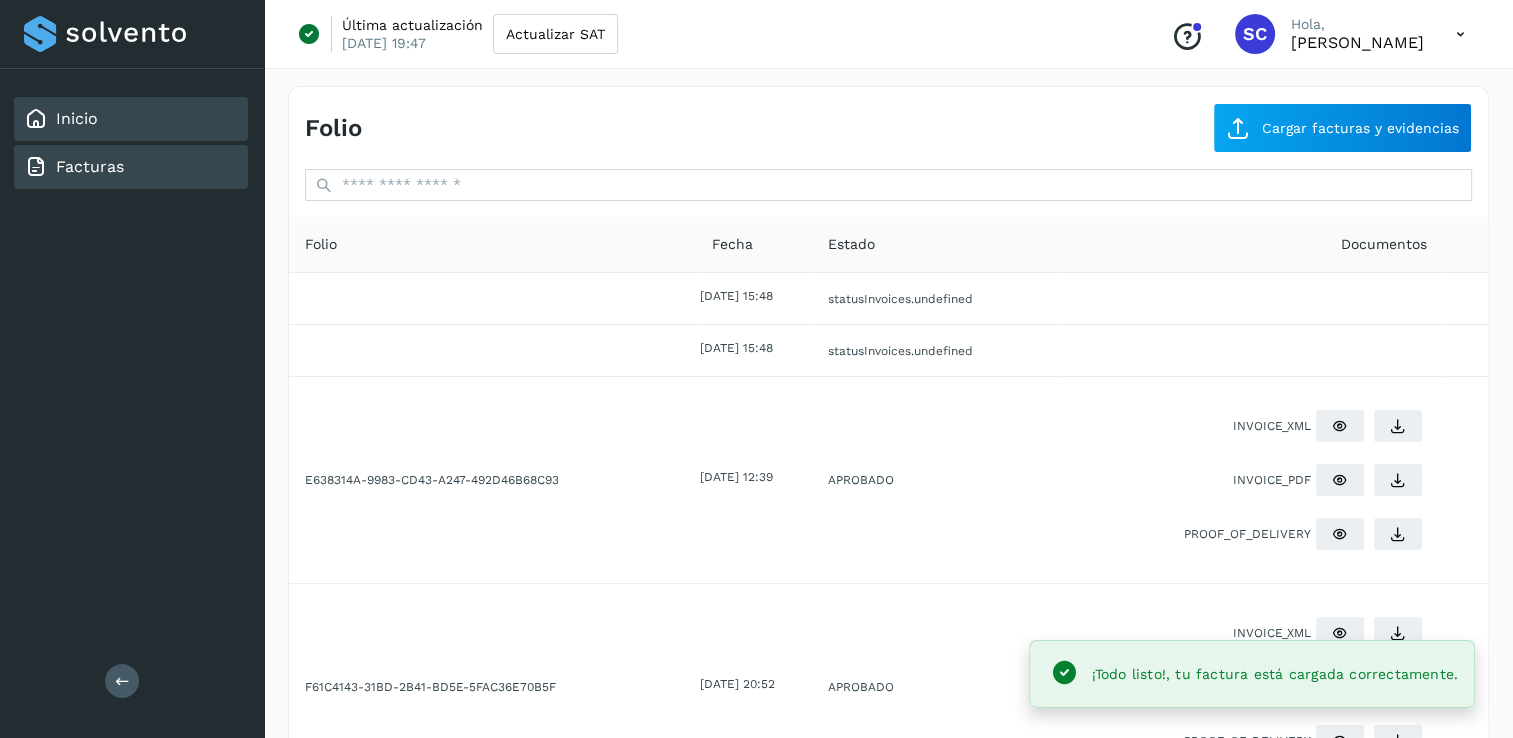 click on "Inicio" 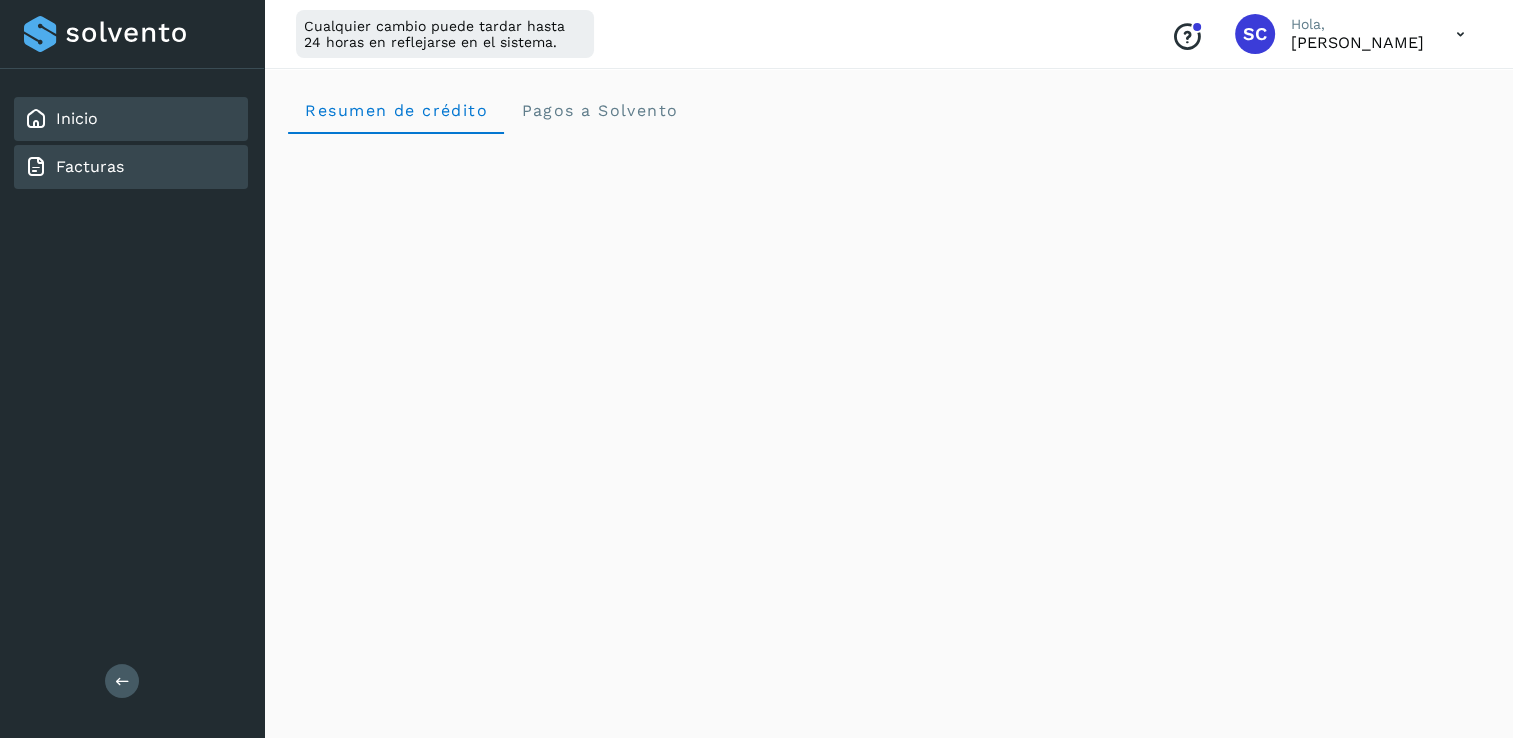 click on "Facturas" at bounding box center [90, 166] 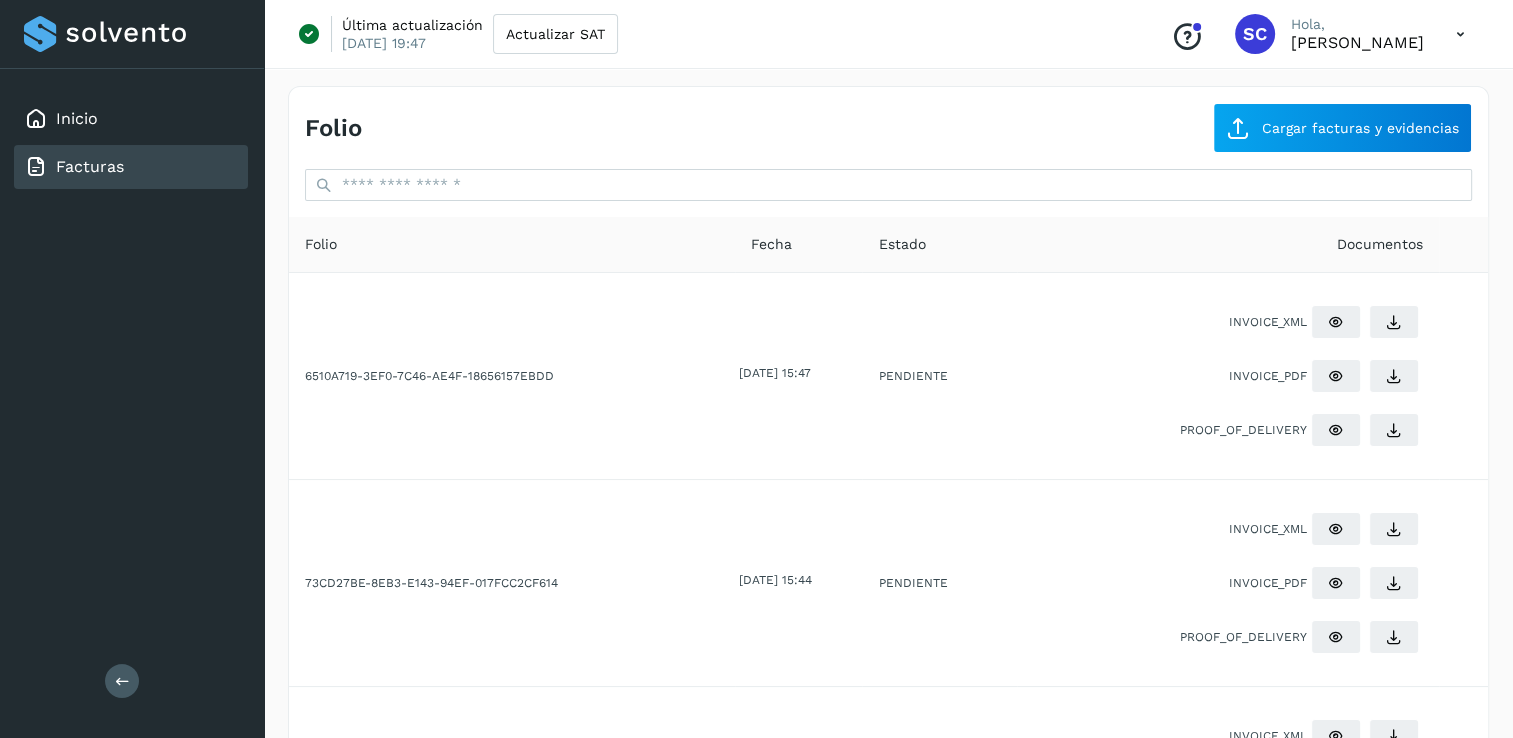 click at bounding box center [1460, 34] 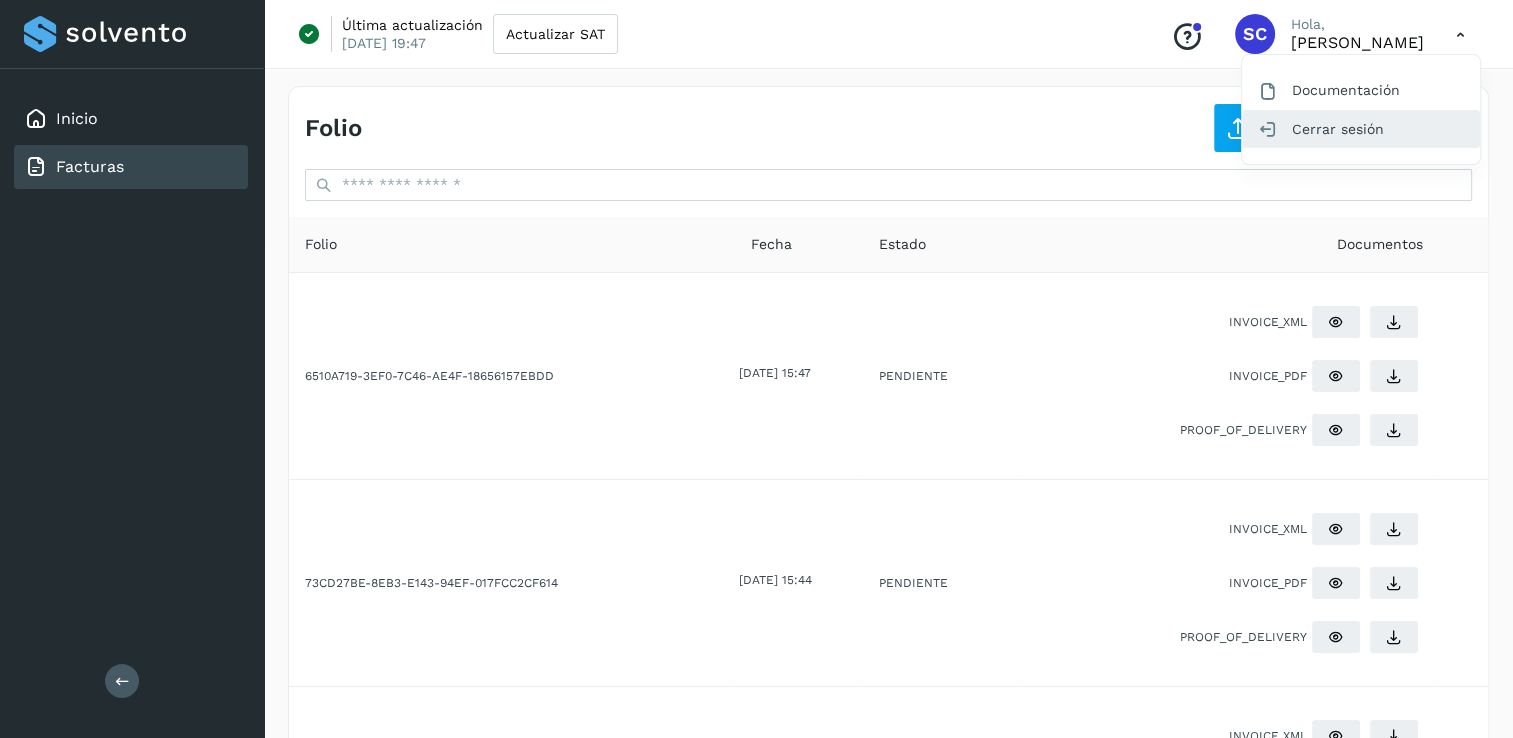 click on "Cerrar sesión" 